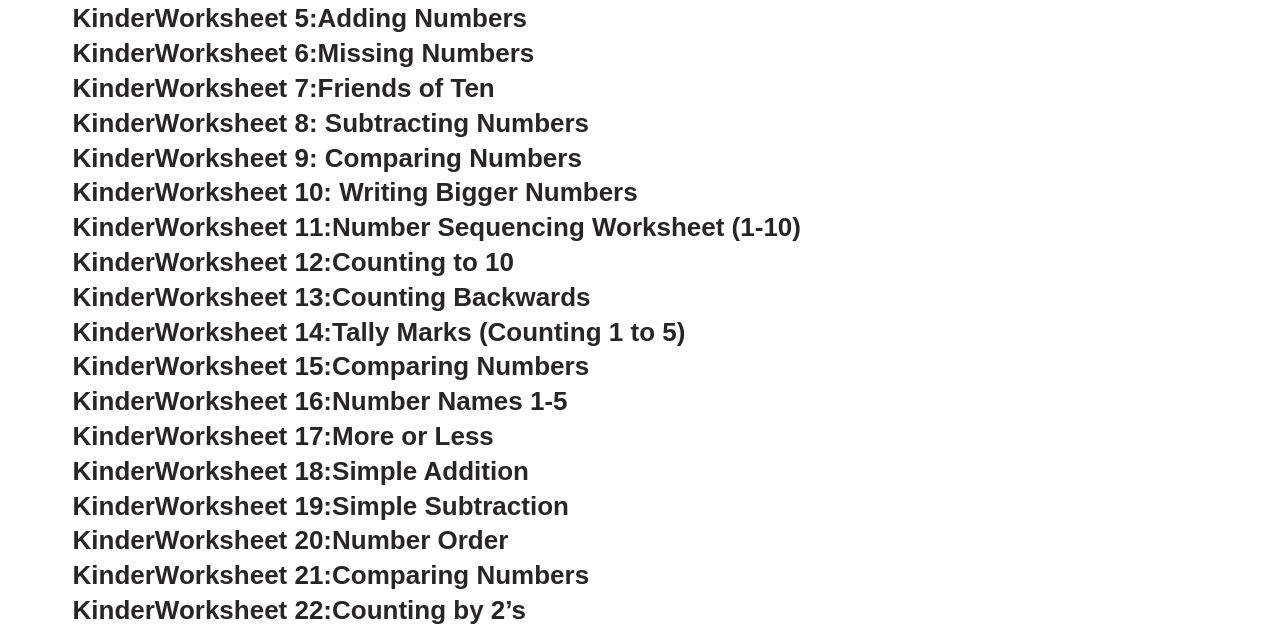 scroll, scrollTop: 0, scrollLeft: 0, axis: both 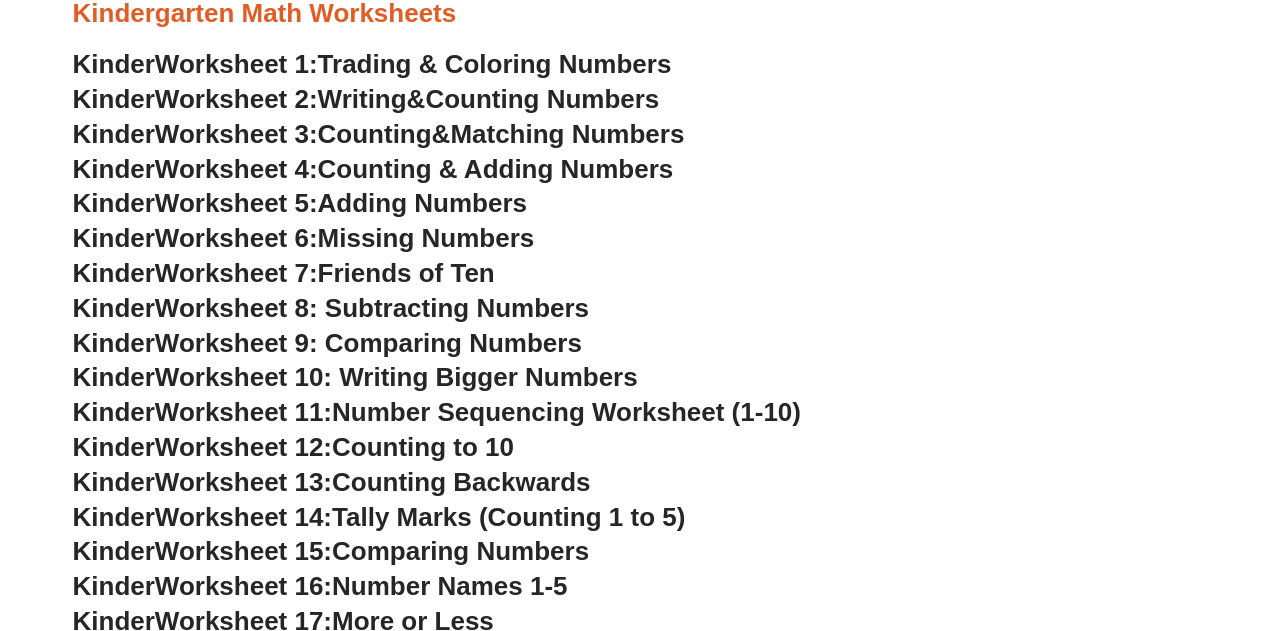 click on "Trading & Coloring Numbers" at bounding box center [495, 64] 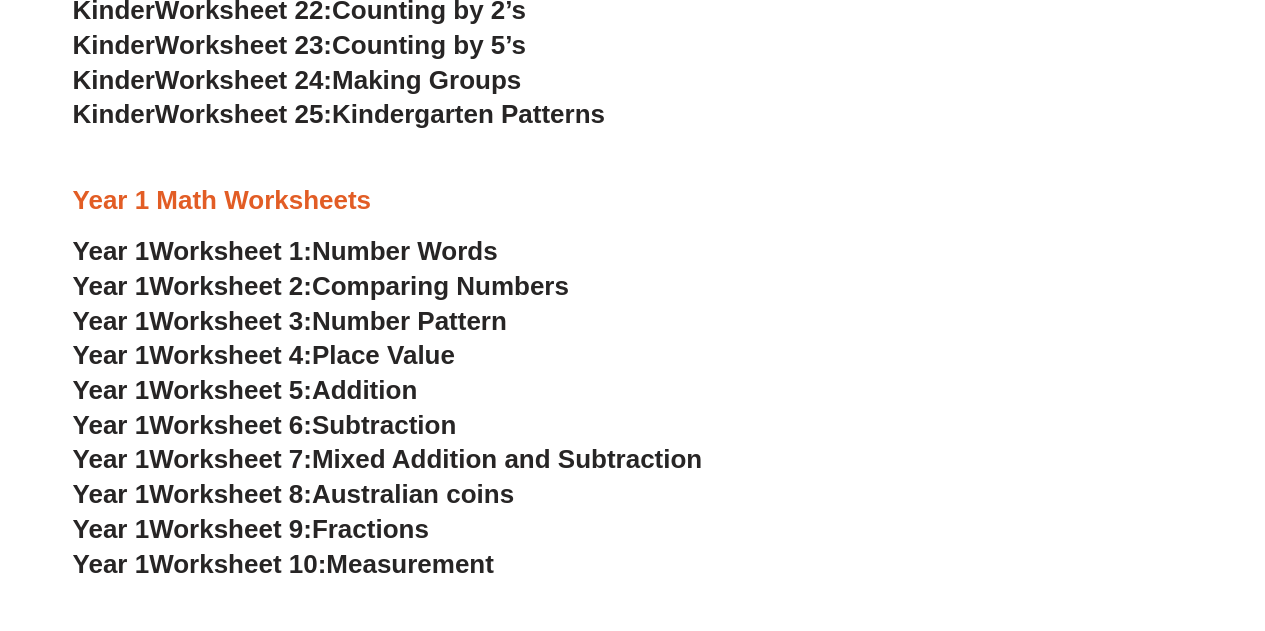 scroll, scrollTop: 1434, scrollLeft: 0, axis: vertical 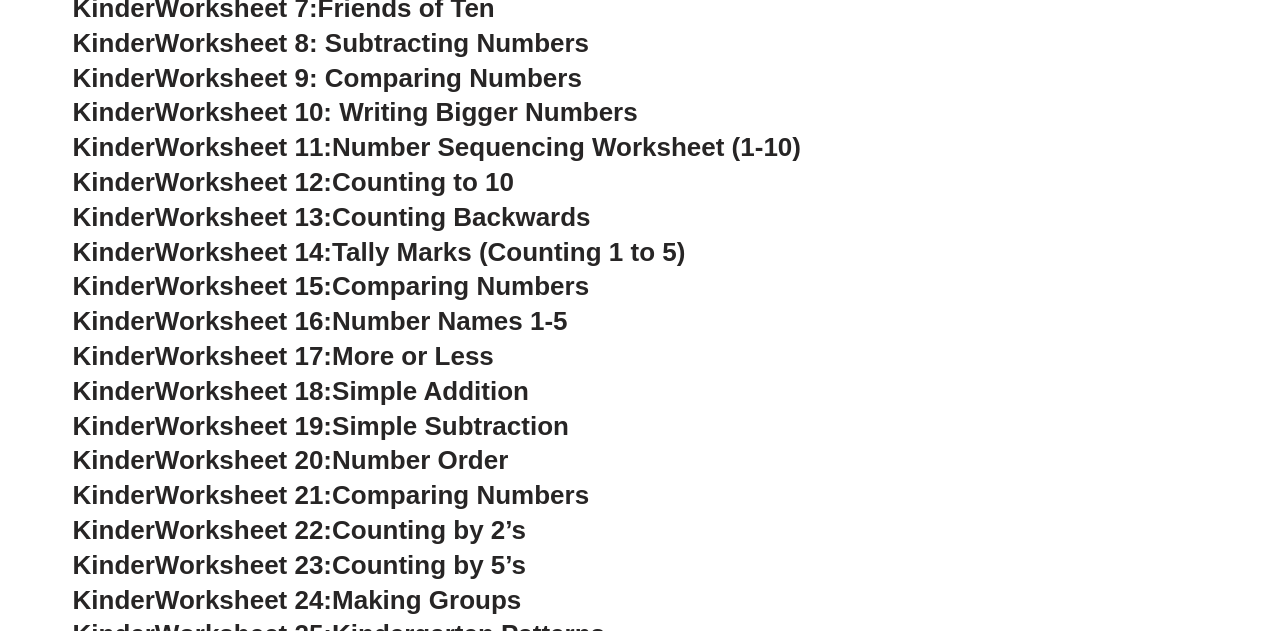 click on "Worksheet 19:" at bounding box center (243, 426) 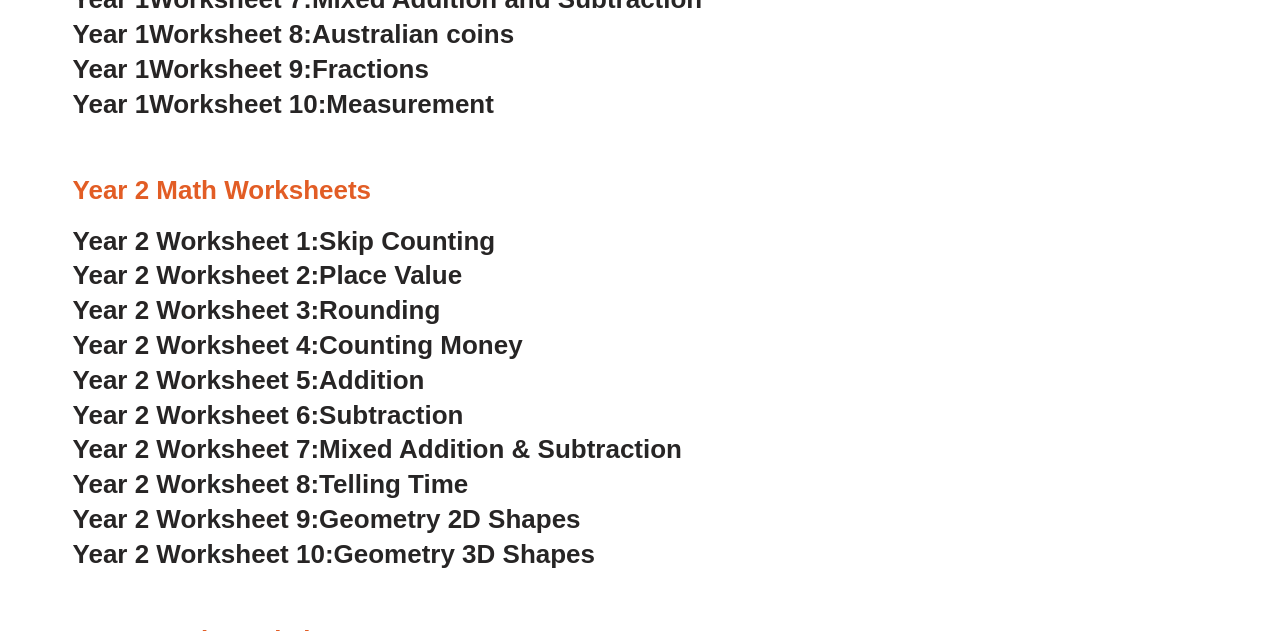 scroll, scrollTop: 1830, scrollLeft: 0, axis: vertical 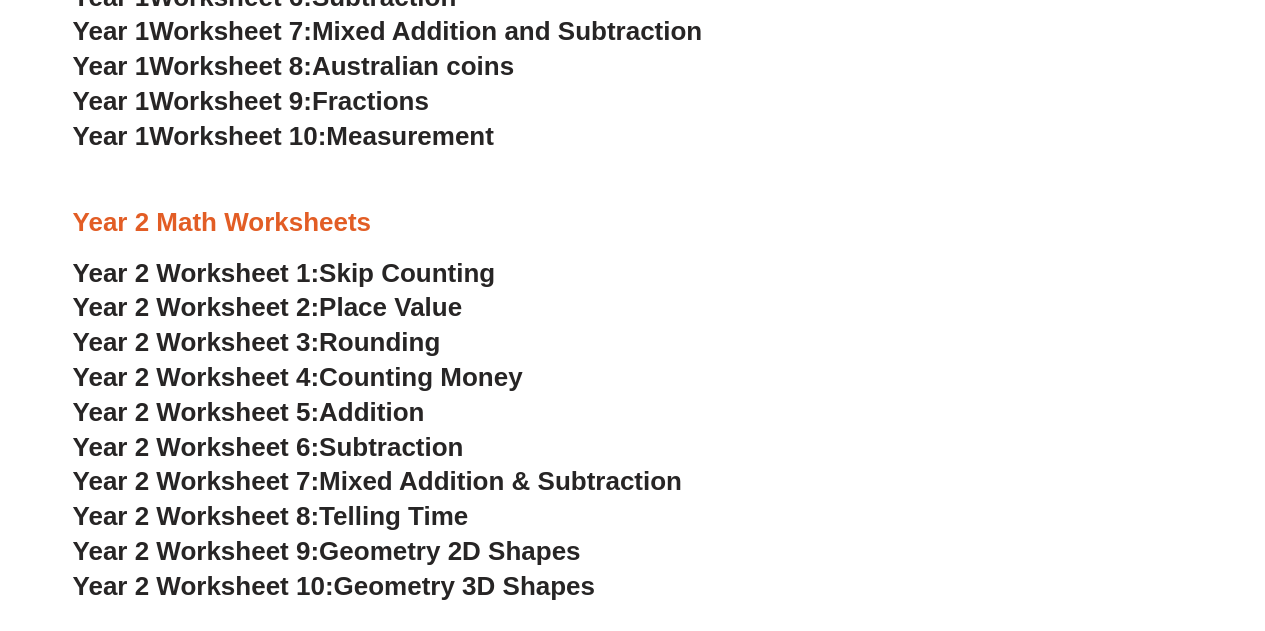 click on "Skip Counting" at bounding box center (407, 272) 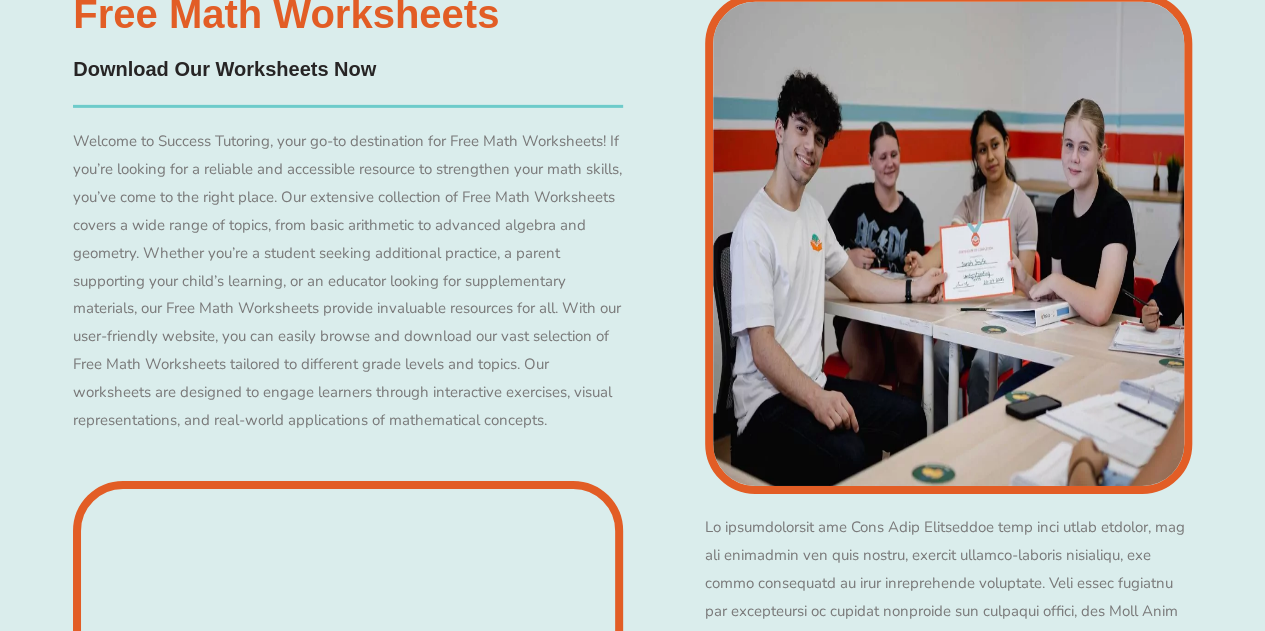 scroll, scrollTop: 6972, scrollLeft: 0, axis: vertical 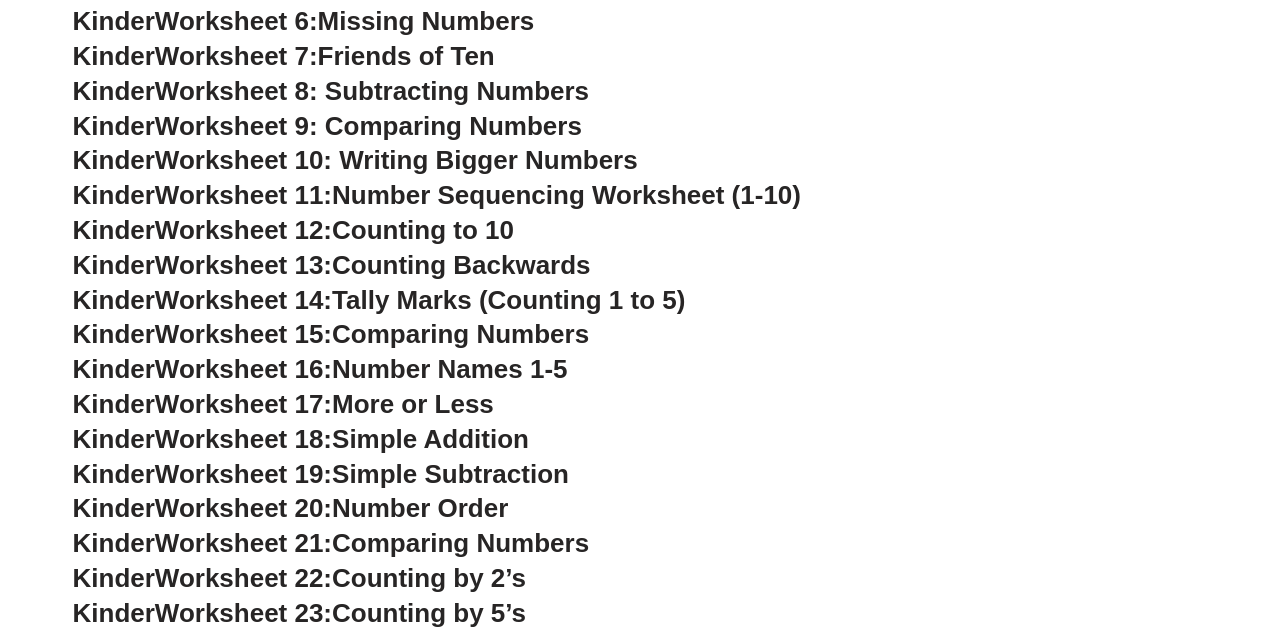 click on "Skip to content
The Difference
Personalised Program
Inspirational Tutors
Motivational Learning
Community Focused
Flexible Scheduling
No-Lock In Contracts
The Method
The Membership
Services
English Tutoring
Math Tutoring
Selective Tutoring
School Readiness Program
School Holiday Programs
Learn to Code
Creative Writing
Public Speaking
Own a Success
The Difference
Personalised Program
Inspirational Tutors
Motivational Learning
Community Focused
Flexible Scheduling
No-Lock In Contracts
The Method
The Membership
Services
English Tutoring
Math Tutoring
Selective Tutoring
School Readiness Program
School Holiday Programs
Learn to Code
Creative Writing
Public Speaking
Own a Success
[COUNTRY]" at bounding box center [632, 6384] 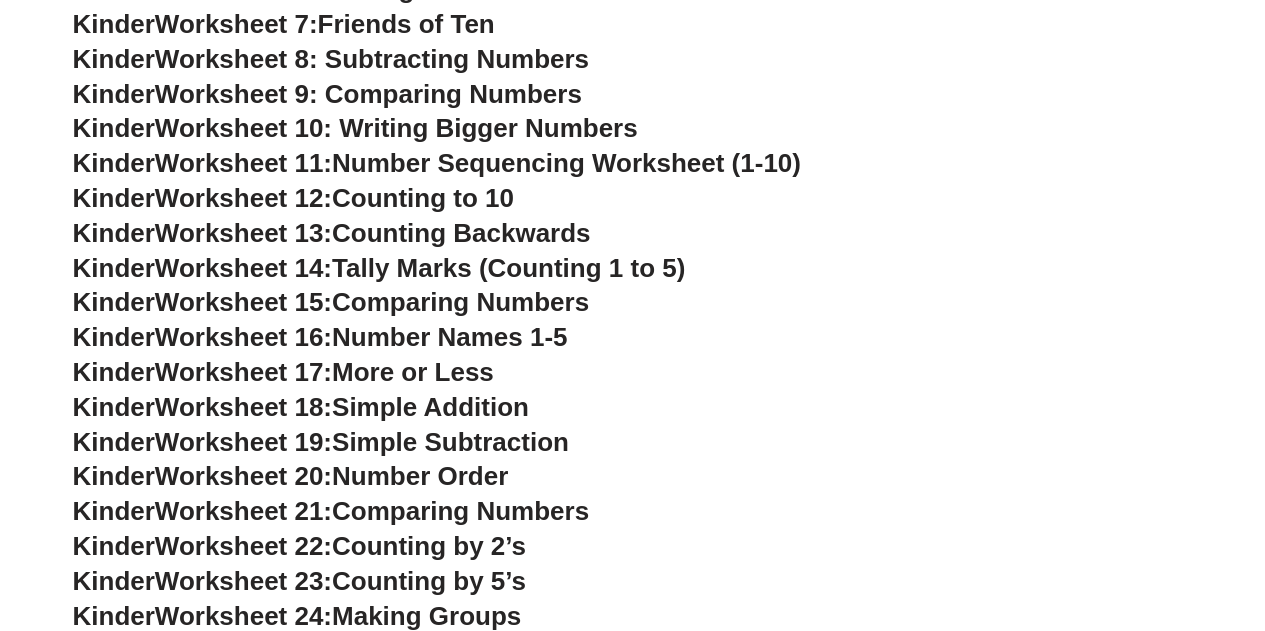 click on "Kinder  Worksheet 16:  Number Names 1-5" at bounding box center [633, 338] 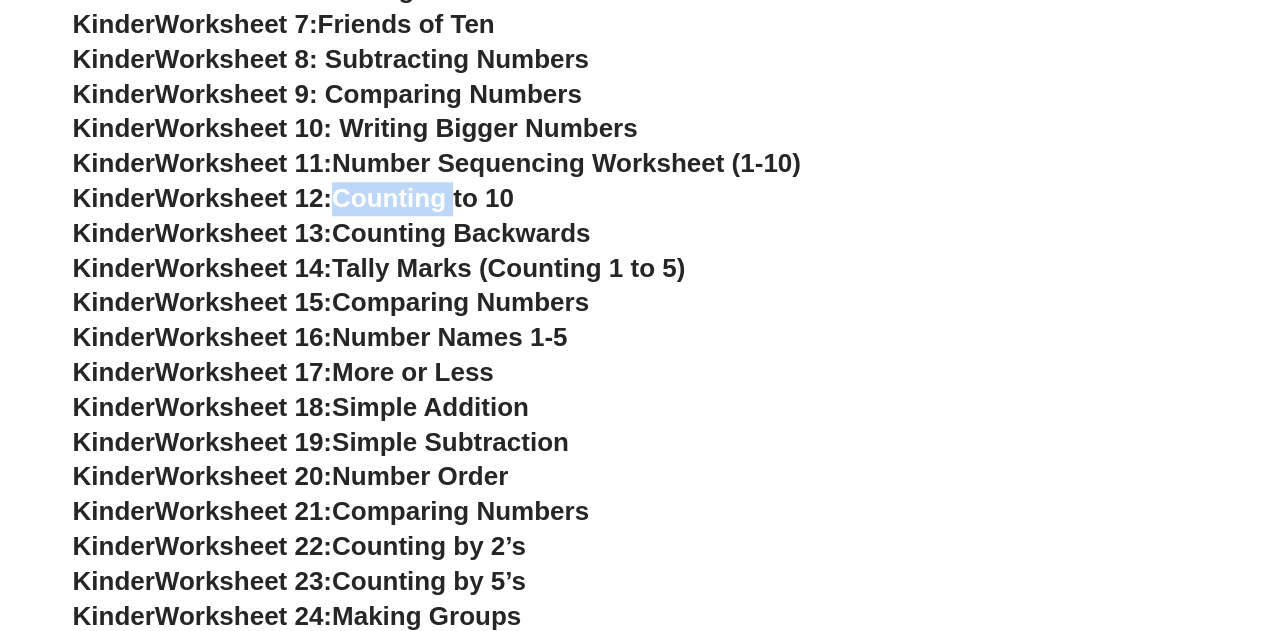 click on "Counting to 10" at bounding box center (423, 198) 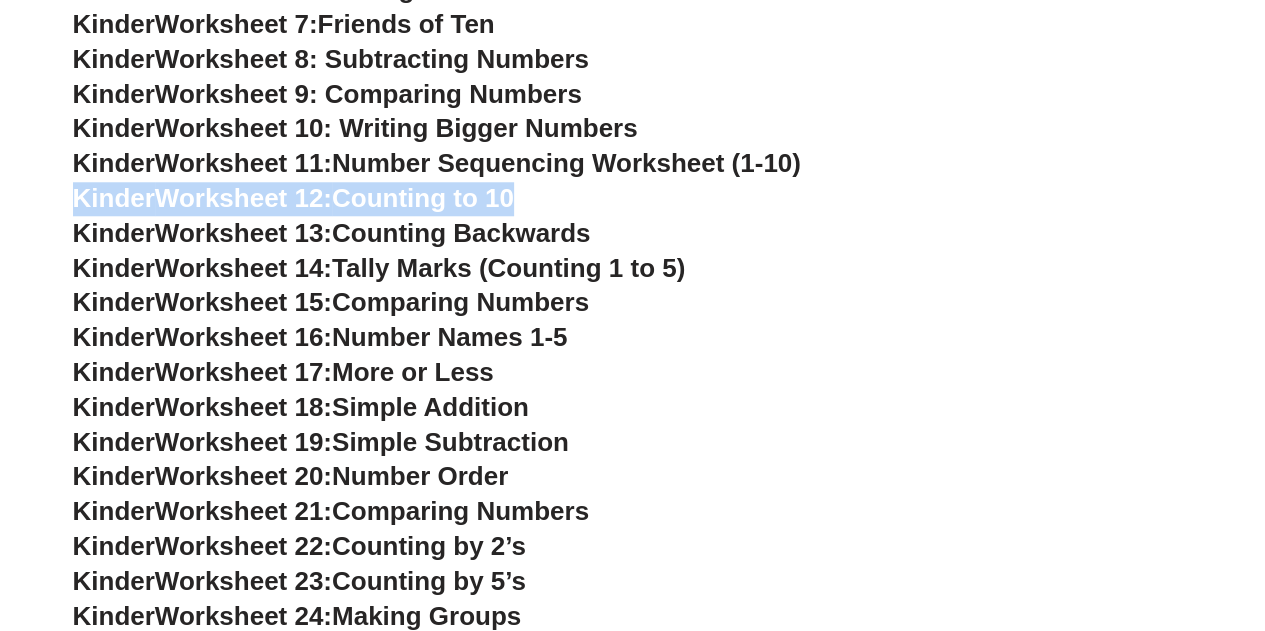 click on "Counting to 10" at bounding box center (423, 198) 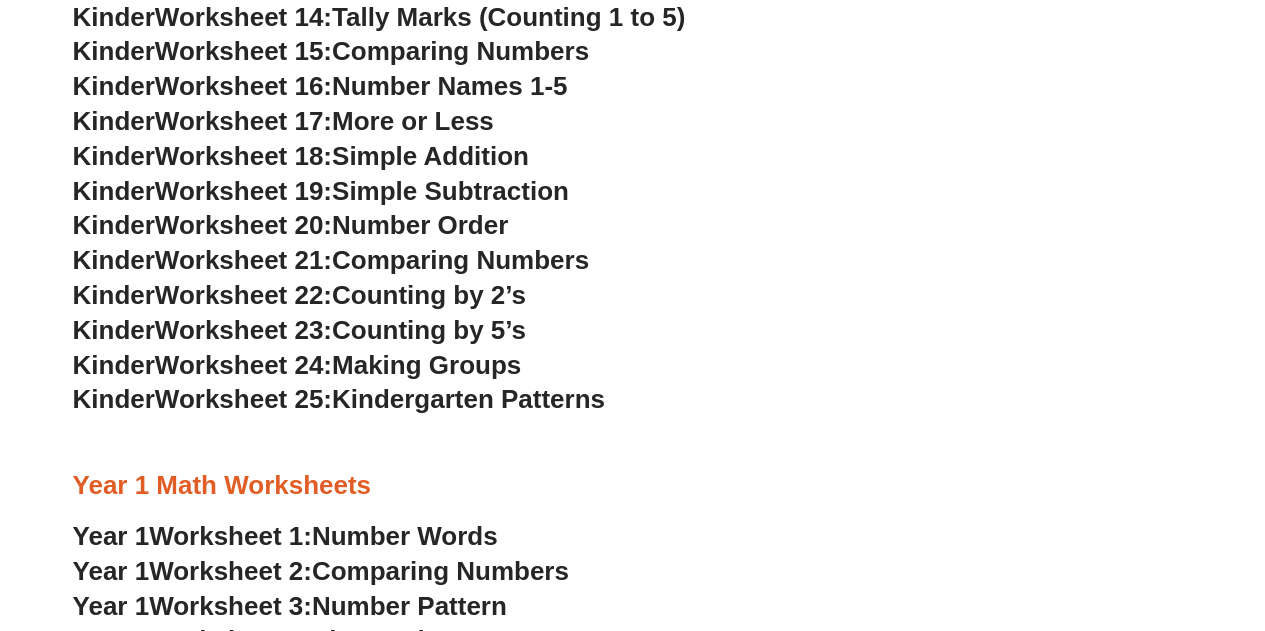 scroll, scrollTop: 1182, scrollLeft: 0, axis: vertical 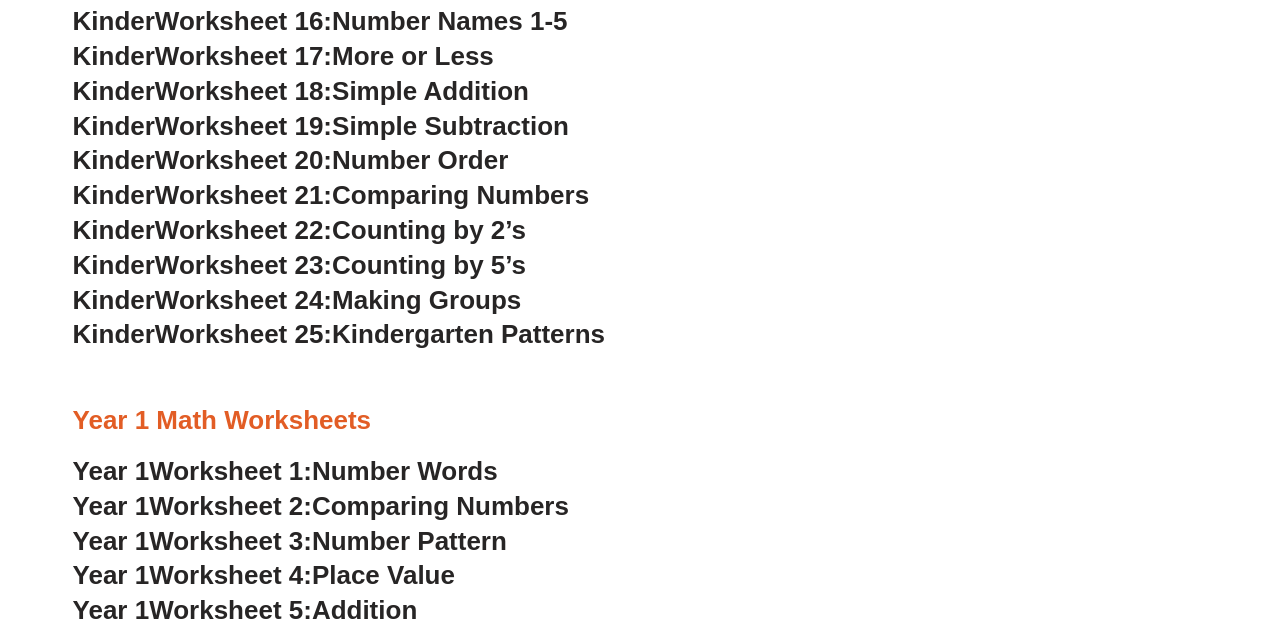 click on "Kindergarten Patterns" at bounding box center (468, 334) 